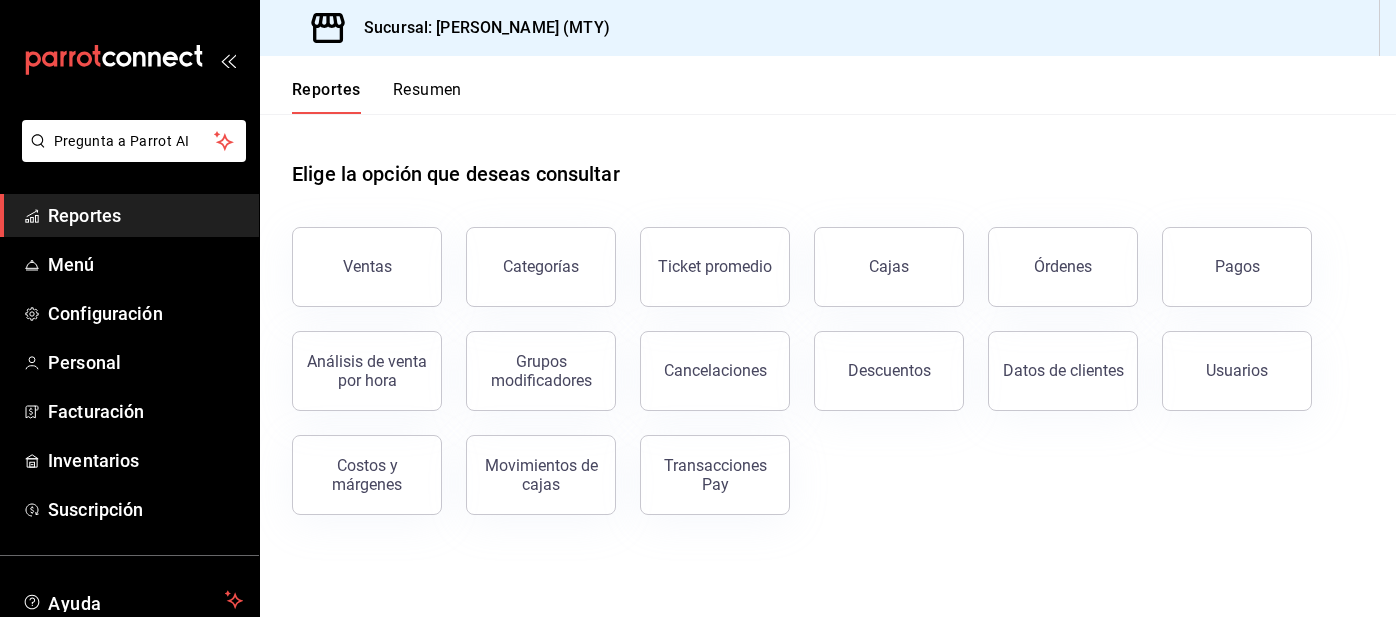 click on "Resumen" at bounding box center (427, 97) 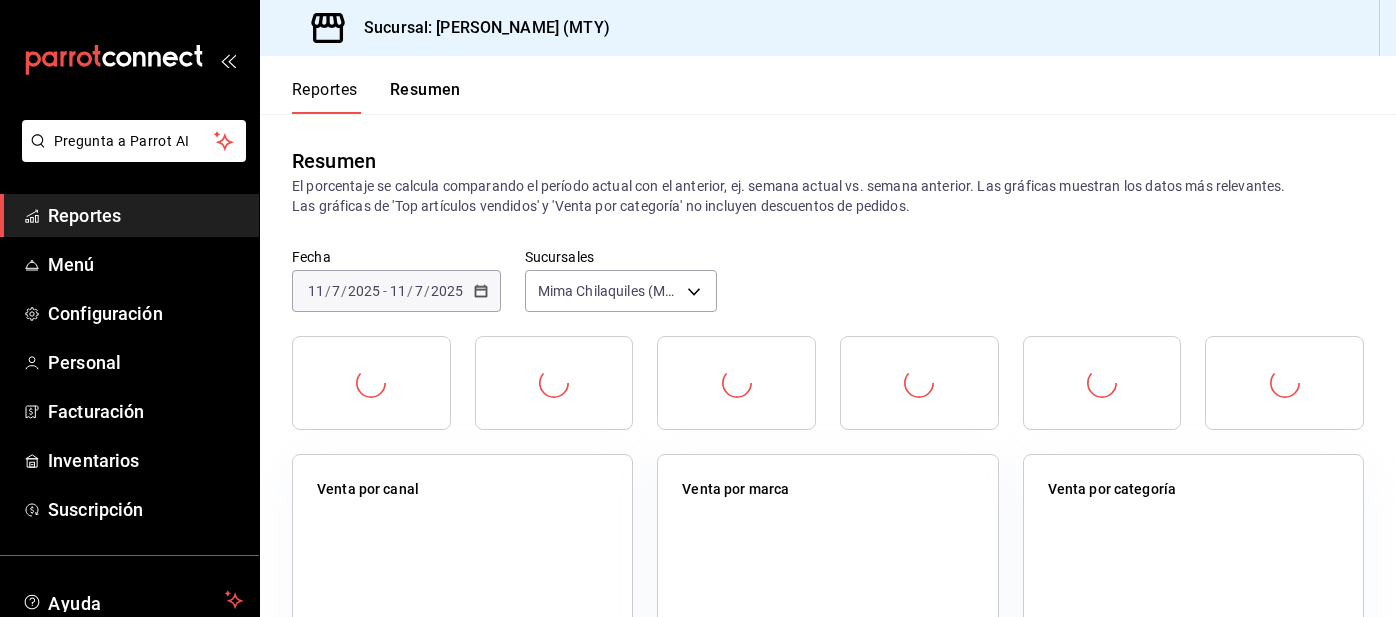 scroll, scrollTop: 0, scrollLeft: 0, axis: both 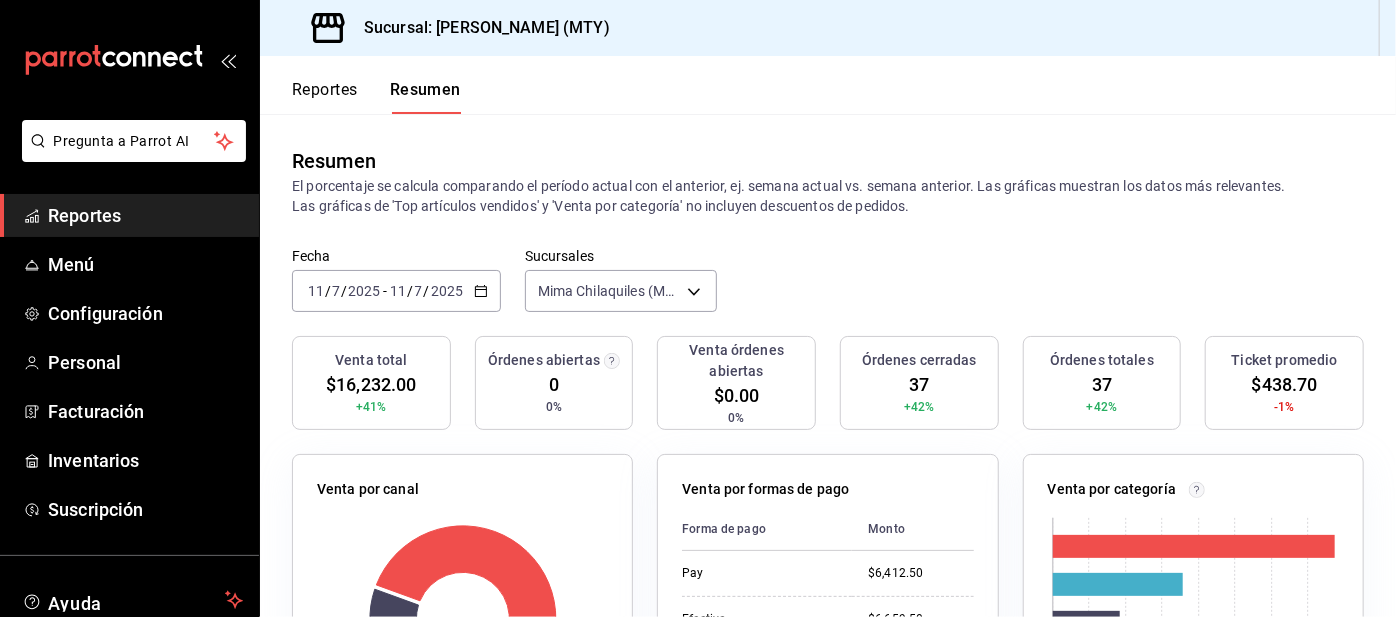 click on "Reportes" at bounding box center (325, 97) 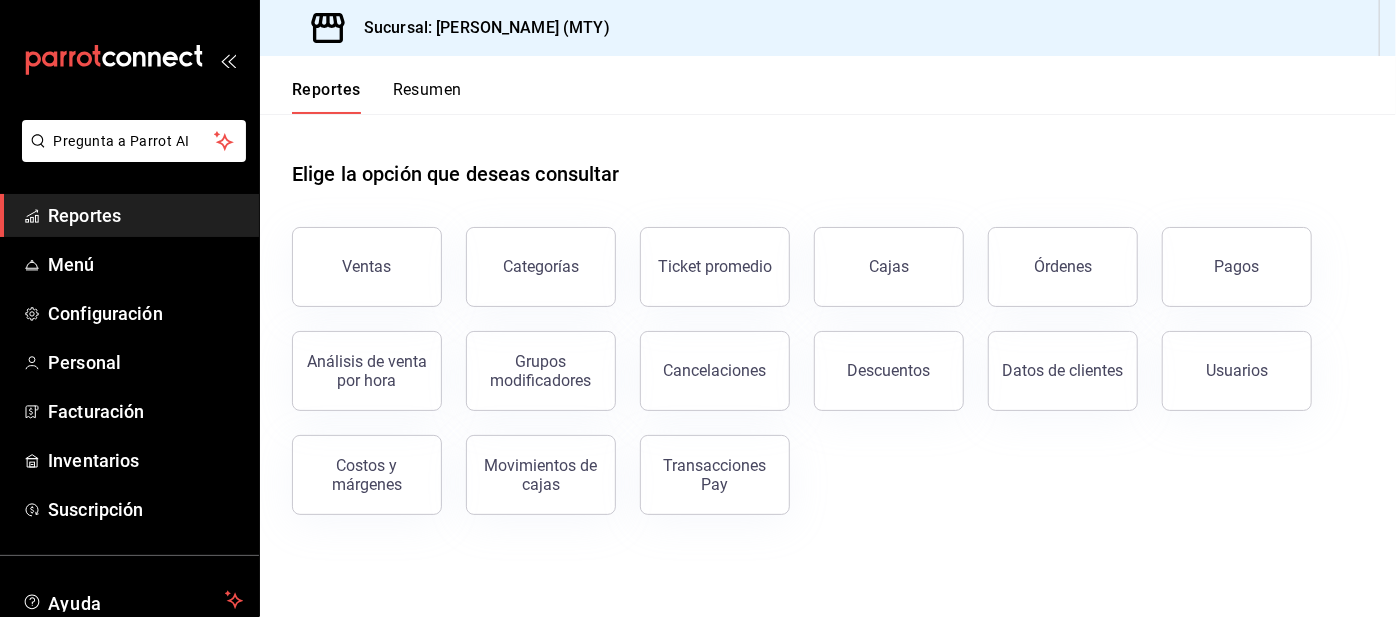 click on "Pagos" at bounding box center [1237, 266] 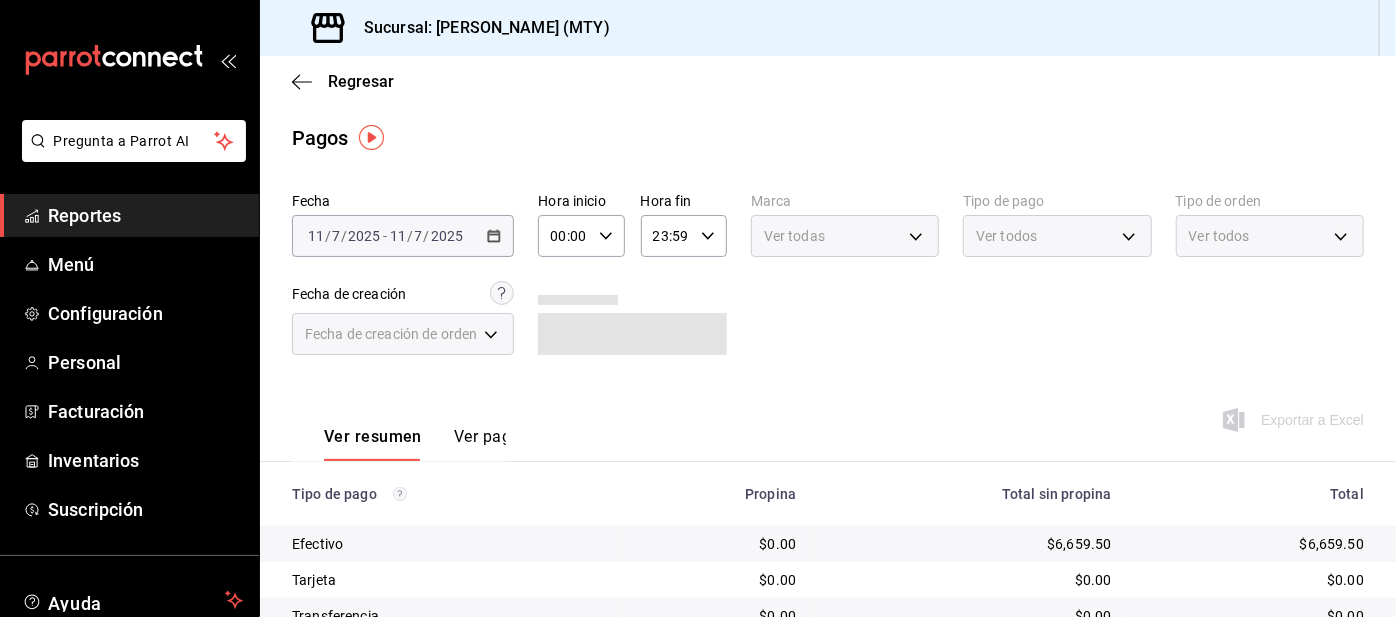 click on "Ver todos" at bounding box center (1057, 236) 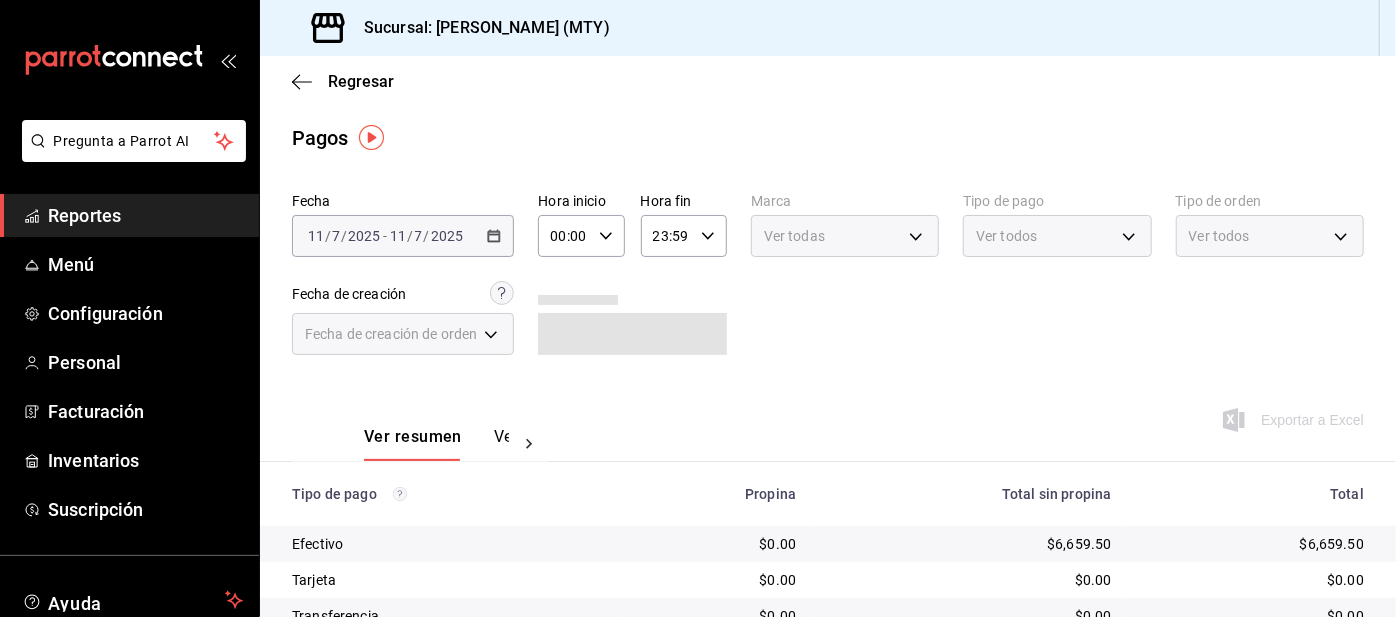 click on "Pregunta a Parrot AI Reportes   Menú   Configuración   Personal   Facturación   Inventarios   Suscripción   Ayuda Recomienda Parrot   [PERSON_NAME]   Sugerir nueva función   Sucursal: Mima Chilaquiles (MTY) Regresar Pagos Fecha [DATE] [DATE] - [DATE] [DATE] Hora inicio 00:00 Hora inicio Hora fin 23:59 Hora fin Marca Ver todas Tipo de pago Ver todos Tipo de orden Ver todos Fecha de creación   Fecha de creación de orden ORDER Ver resumen Ver pagos Exportar a Excel Tipo de pago   Propina Total sin propina Total Efectivo $0.00 $6,659.50 $6,659.50 Tarjeta $0.00 $0.00 $0.00 Transferencia $0.00 $0.00 $0.00 DIDI $0.00 $0.00 $0.00 UBER $0.00 $0.00 $0.00 Uber Eats $0.00 $997.00 $997.00 DiDi Food $0.00 $2,163.00 $2,163.00 Pay $578.20 $6,412.50 $6,990.70 Total $578.20 $16,232.00 $16,810.20 Pregunta a Parrot AI Reportes   Menú   Configuración   Personal   Facturación   Inventarios   Suscripción   Ayuda Recomienda Parrot   [PERSON_NAME]   Sugerir nueva función   Ver video tutorial" at bounding box center (698, 308) 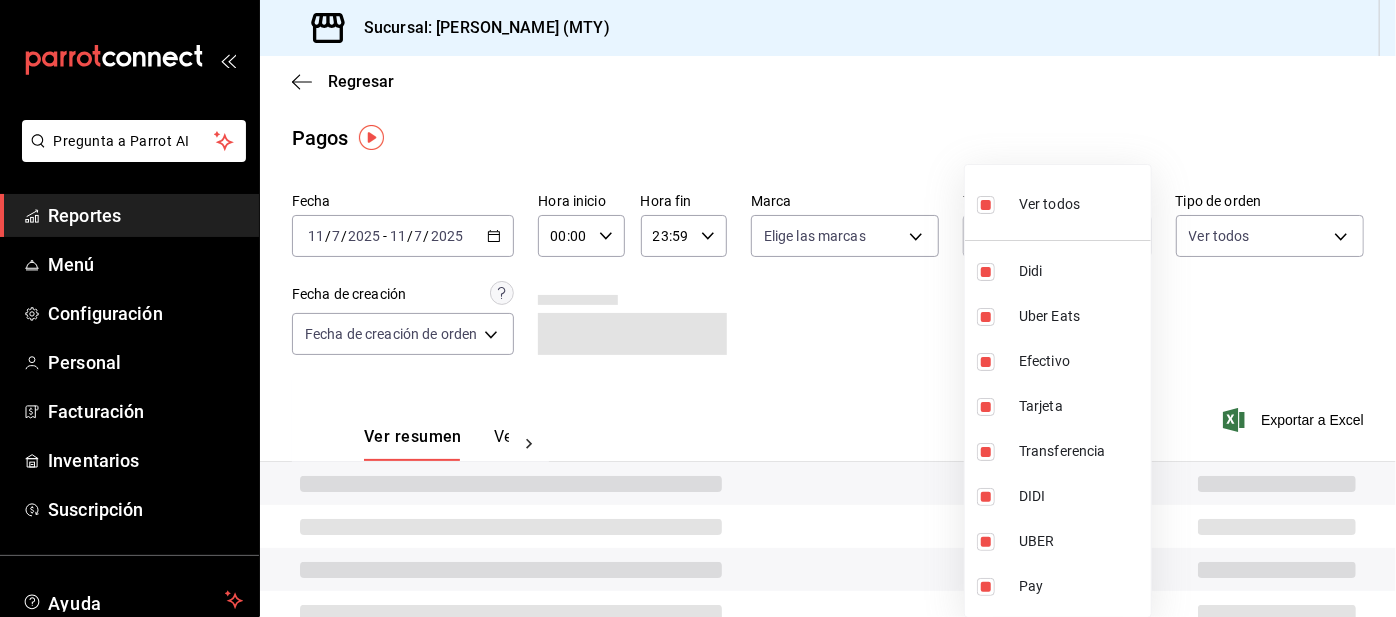 type on "ac2aad4e-3626-4df0-8b49-5bb49559922d,3386c666-a0b3-47d5-beef-c54dce93463a,367993ac-3b95-4af4-9361-2af97c0a9453,b02c94fe-1f01-4e17-8b7f-5e6eba1ece55,0fe773ab-f01a-458d-9093-c28cd6554c81,6b97389a-0fbd-4c6d-bdd0-5d433451d2e9,31ba209d-d536-47f2-b8d3-b94a454007e4,f6d9e73f-97ab-4376-a4eb-f6c39b46bd8b" 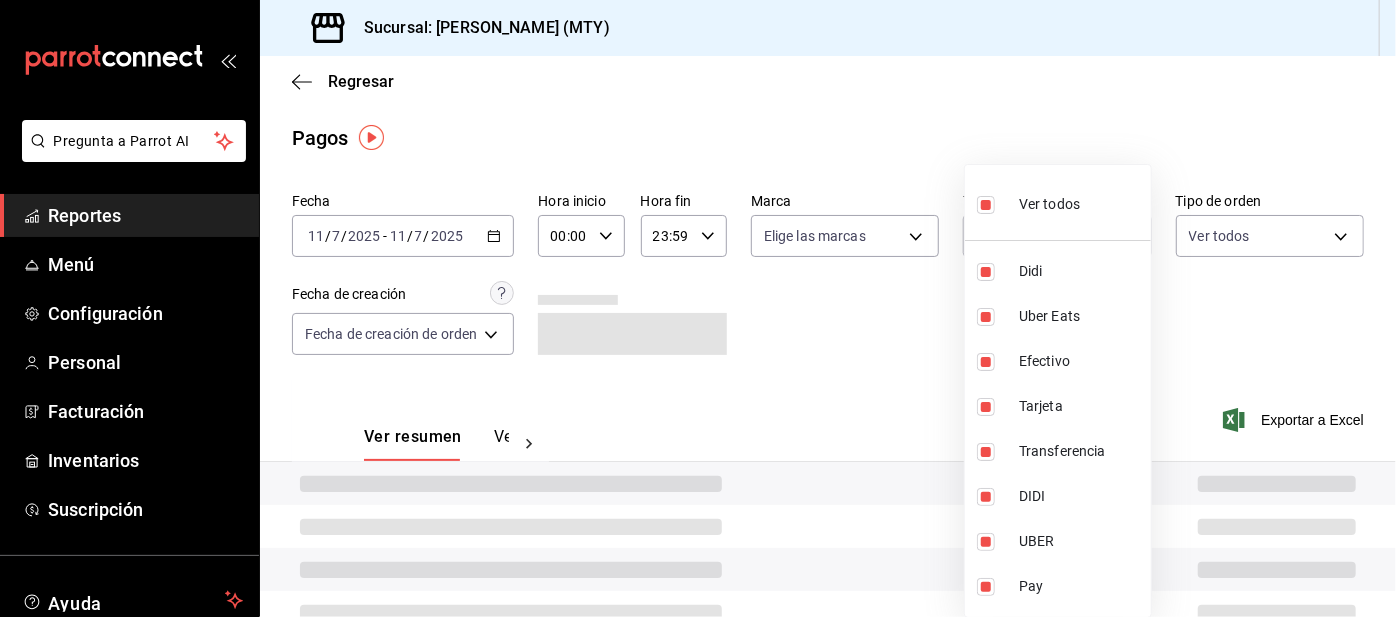 click at bounding box center [698, 308] 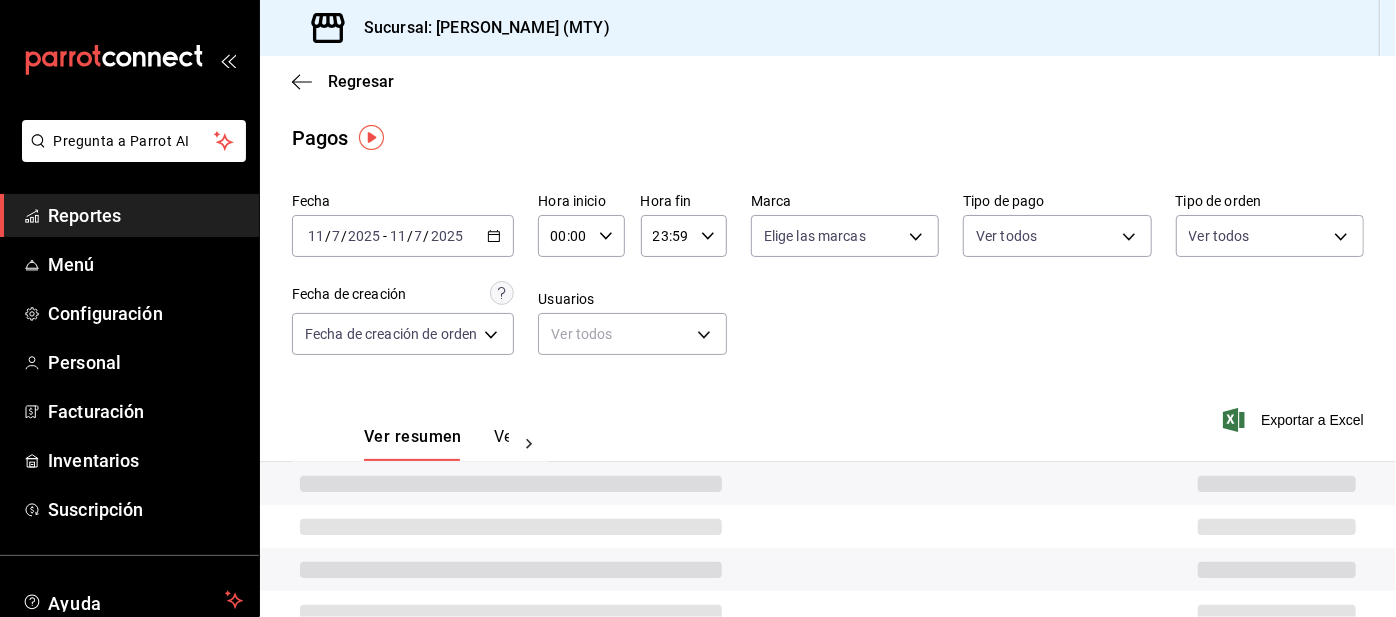 click on "Ver todos" at bounding box center [1012, 233] 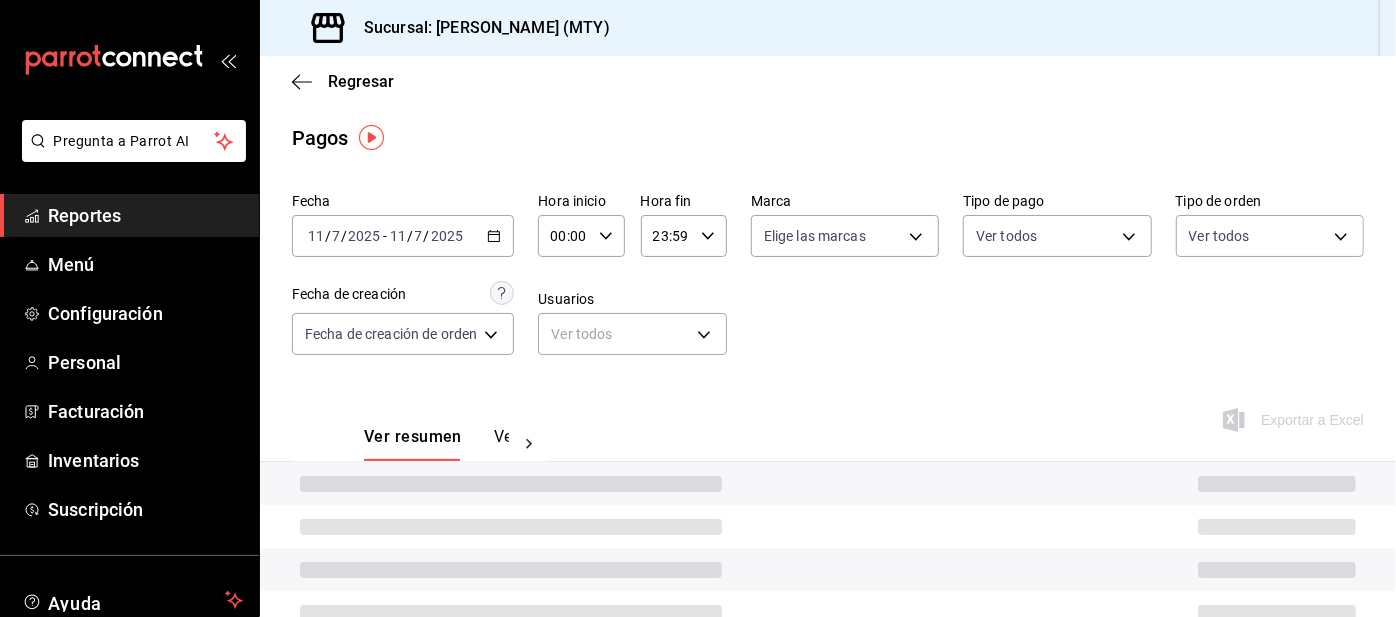 type 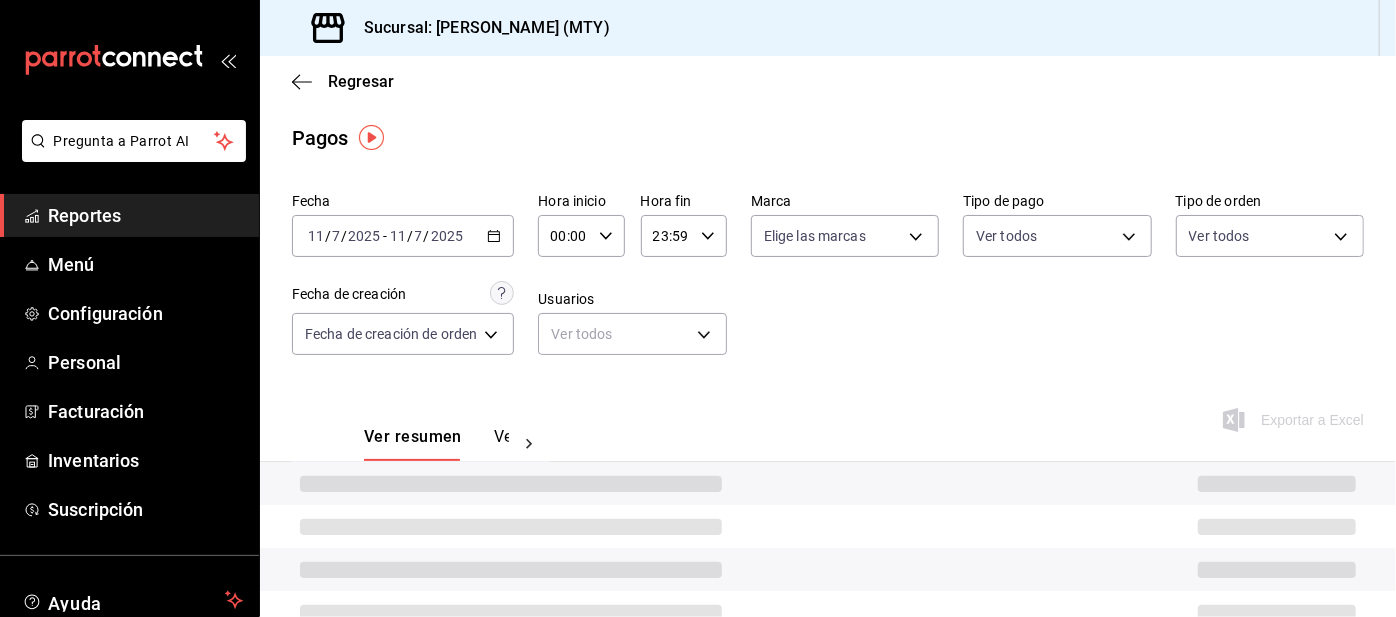 checkbox on "false" 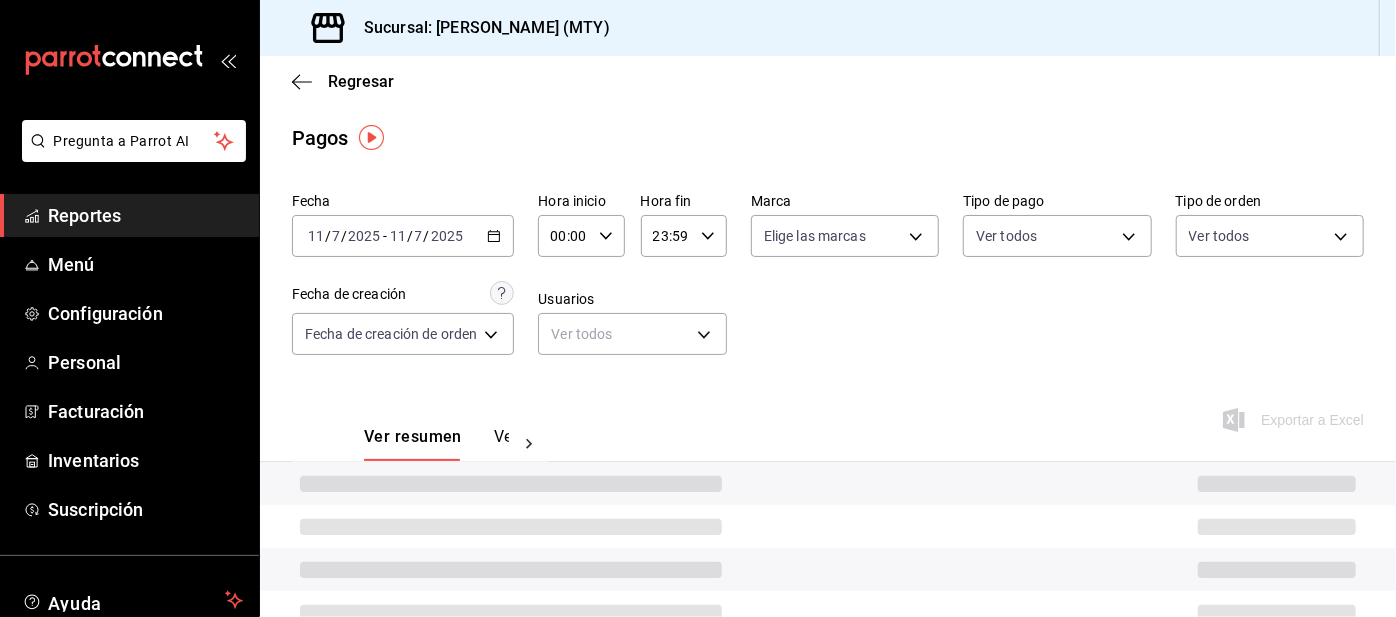 click at bounding box center (981, 234) 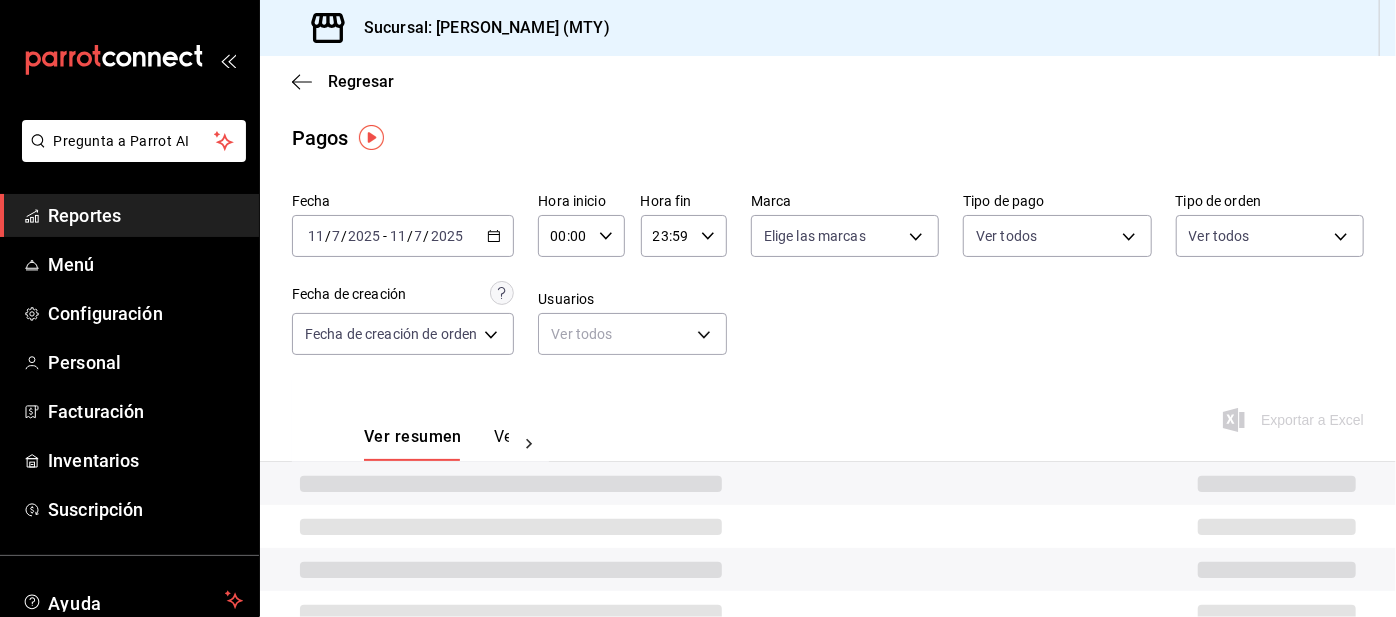 click on "Ver todos" at bounding box center (1012, 233) 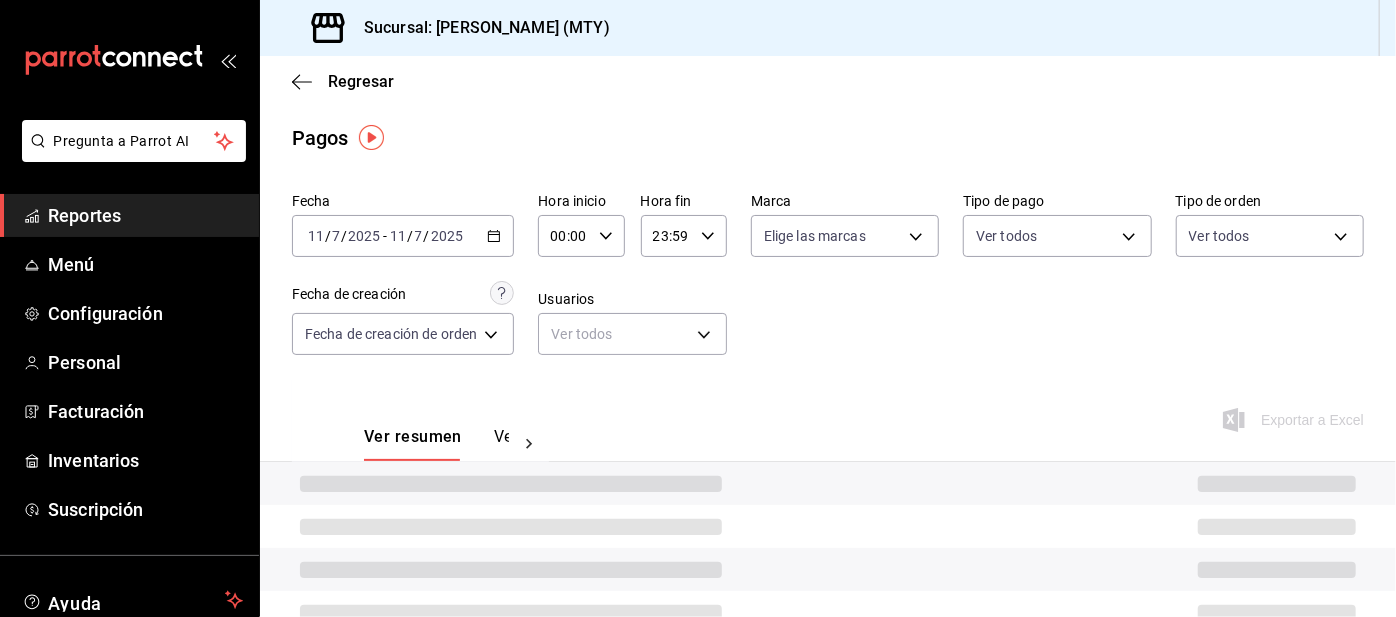 type 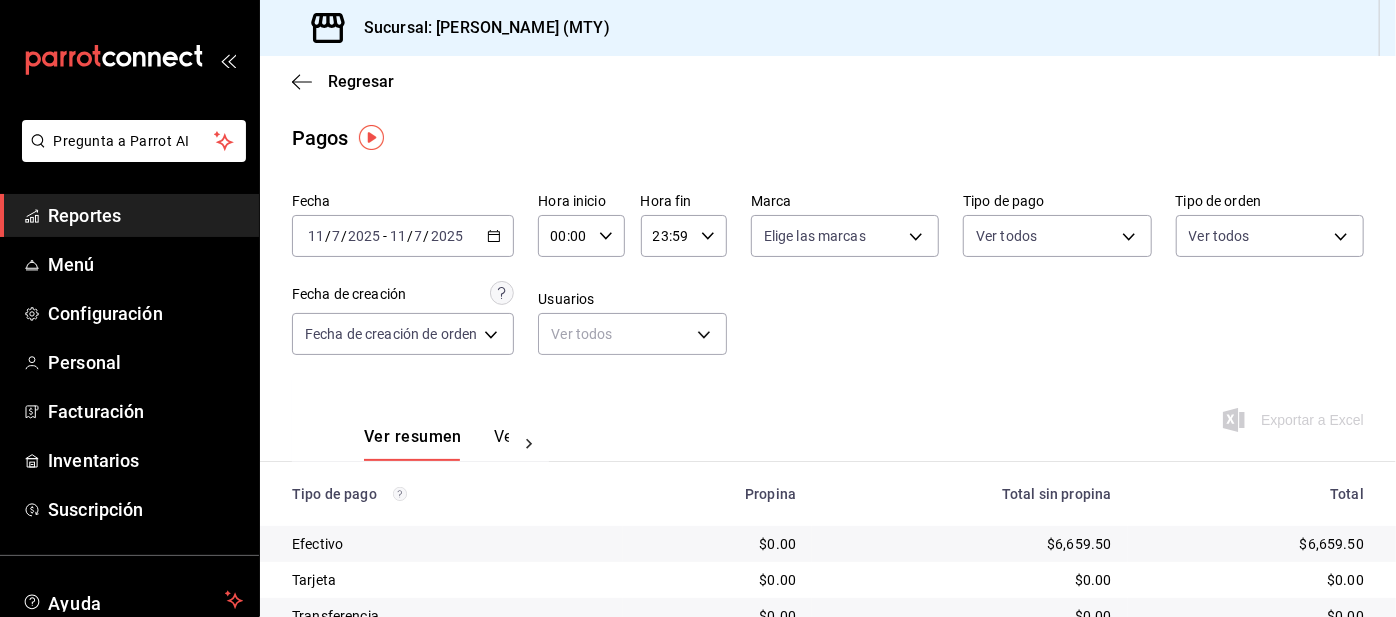 click on "Pregunta a Parrot AI Reportes   Menú   Configuración   Personal   Facturación   Inventarios   Suscripción   Ayuda Recomienda Parrot   [PERSON_NAME]   Sugerir nueva función   Sucursal: Mima Chilaquiles (MTY) Regresar Pagos Fecha [DATE] [DATE] - [DATE] [DATE] Hora inicio 00:00 Hora inicio Hora fin 23:59 Hora fin Marca Elige las marcas Tipo de pago Ver todos Tipo de orden Ver todos Fecha de creación   Fecha de creación de orden ORDER Usuarios Ver todos null Ver resumen Ver pagos Exportar a Excel Tipo de pago   Propina Total sin propina Total Efectivo $0.00 $6,659.50 $6,659.50 Tarjeta $0.00 $0.00 $0.00 Transferencia $0.00 $0.00 $0.00 DIDI $0.00 $0.00 $0.00 UBER $0.00 $0.00 $0.00 Uber Eats $0.00 $997.00 $997.00 DiDi Food $0.00 $2,163.00 $2,163.00 Pay $578.20 $6,412.50 $6,990.70 Total $578.20 $16,232.00 $16,810.20 Pregunta a Parrot AI Reportes   Menú   Configuración   Personal   Facturación   Inventarios   Suscripción   Ayuda Recomienda Parrot   [PERSON_NAME]     Ir a video" at bounding box center (698, 308) 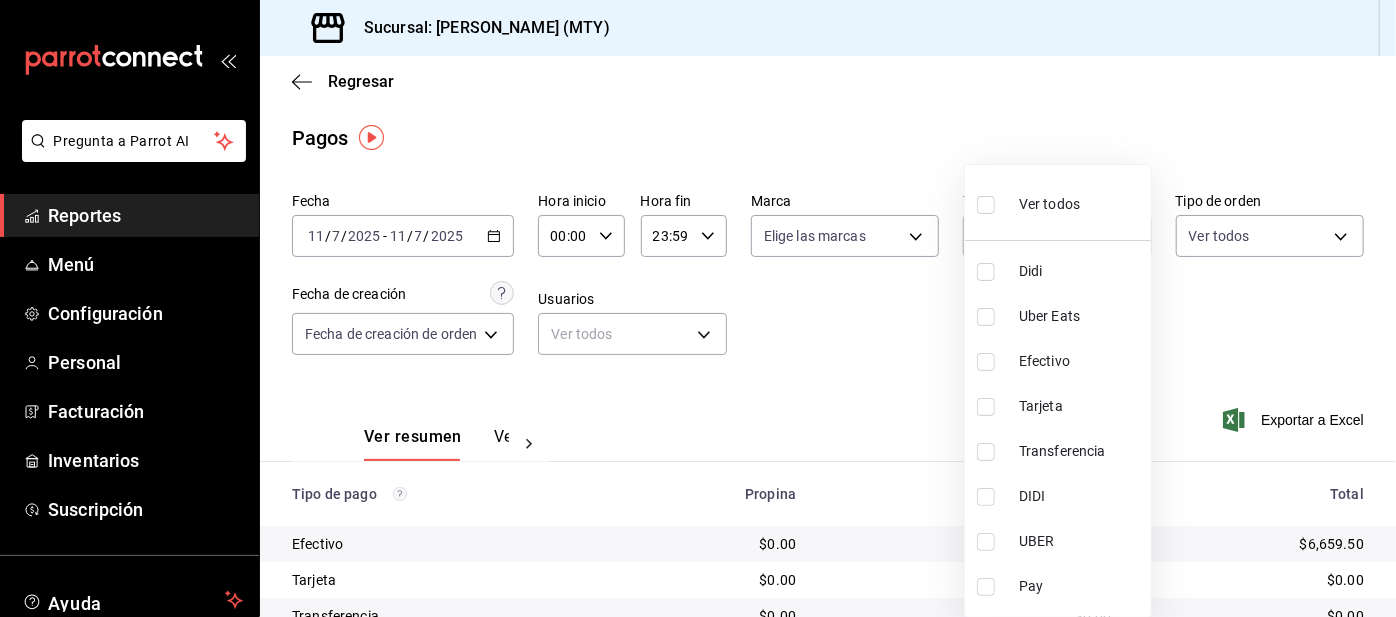 click at bounding box center (986, 272) 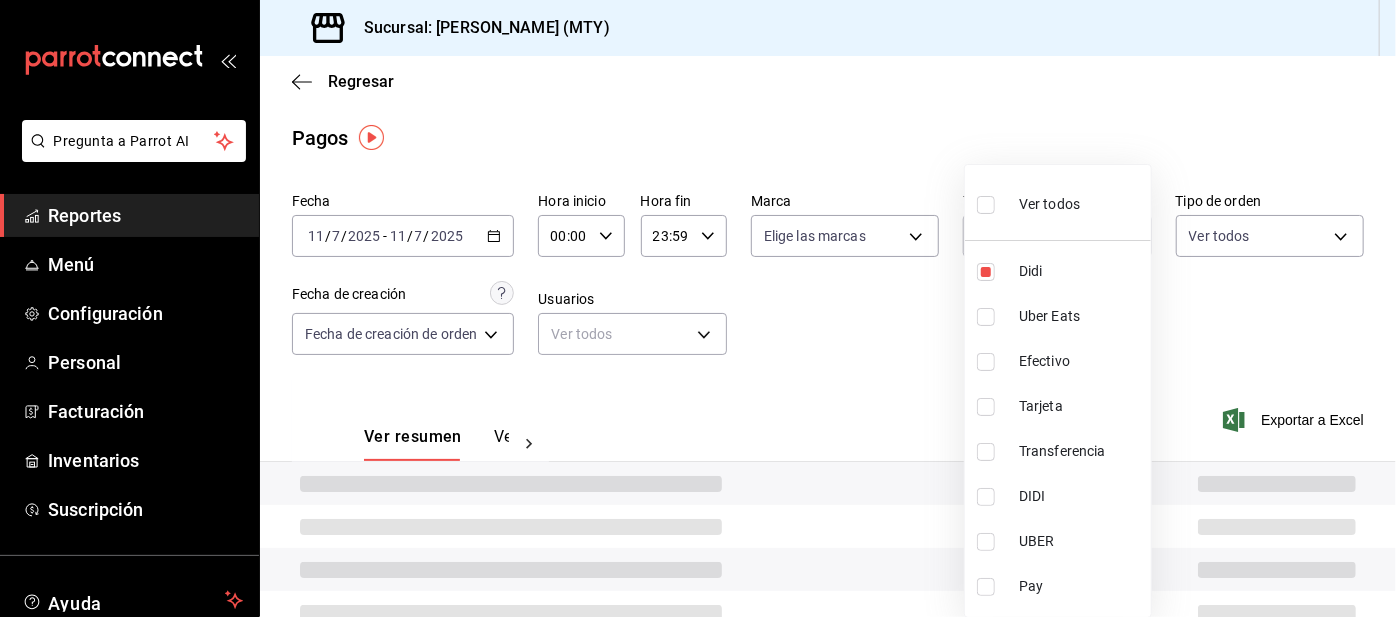 type on "ac2aad4e-3626-4df0-8b49-5bb49559922d" 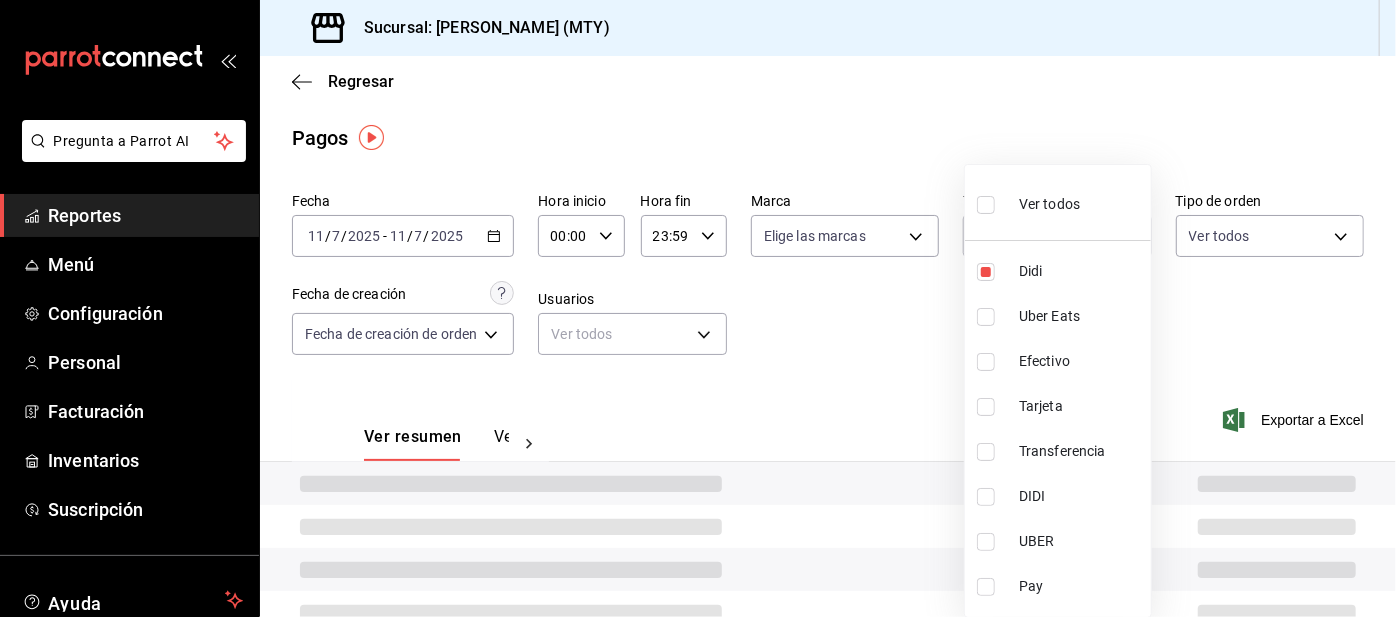 click at bounding box center [698, 308] 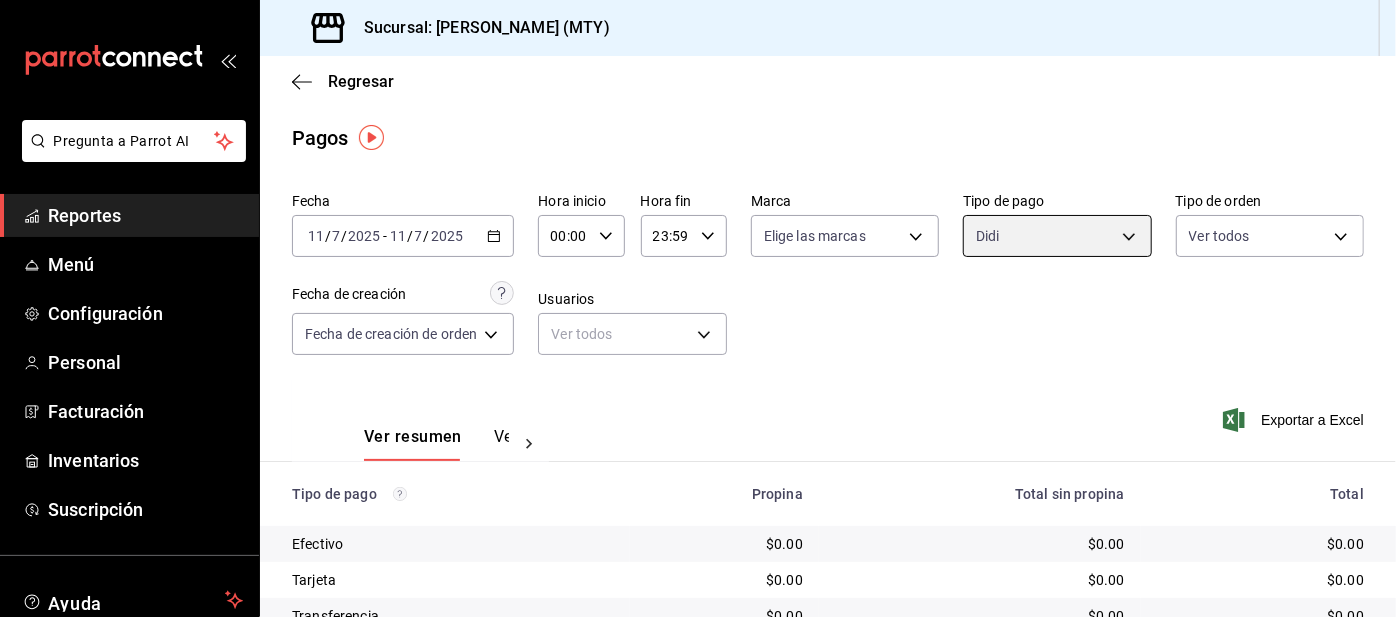 scroll, scrollTop: 96, scrollLeft: 0, axis: vertical 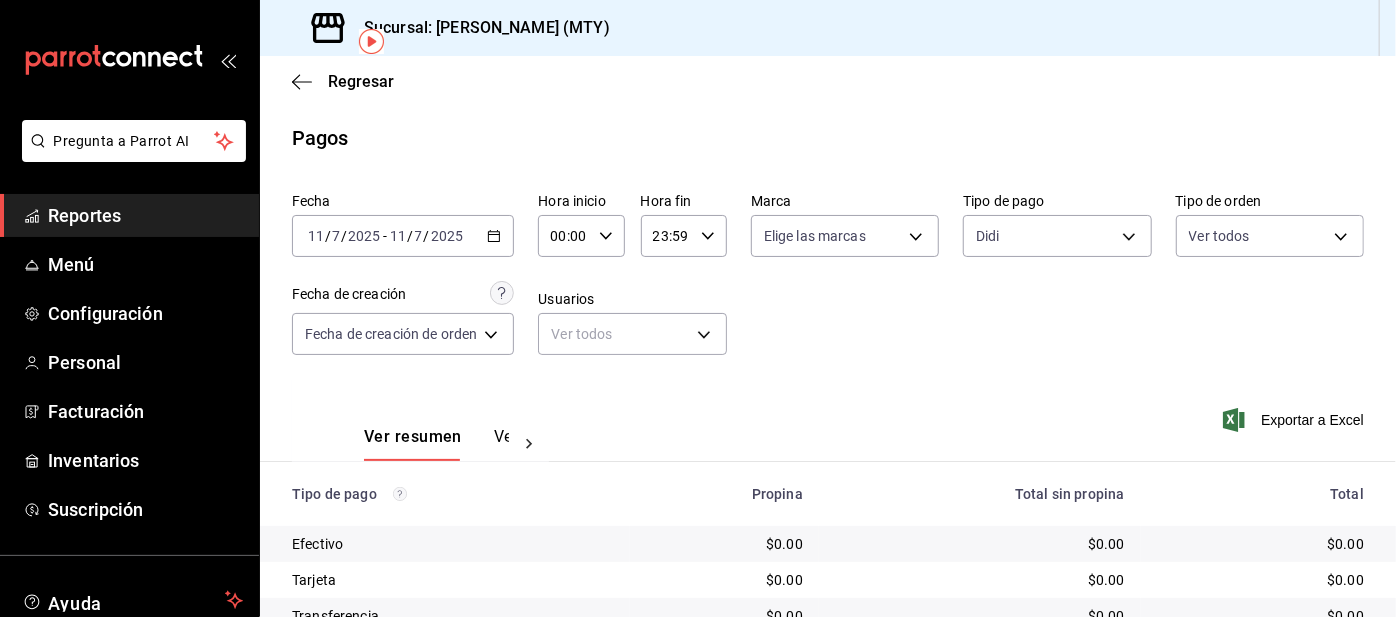 click on "Pregunta a Parrot AI Reportes   Menú   Configuración   Personal   Facturación   Inventarios   Suscripción   Ayuda Recomienda Parrot   [PERSON_NAME]   Sugerir nueva función   Sucursal: Mima Chilaquiles (MTY) Regresar Pagos Fecha [DATE] [DATE] - [DATE] [DATE] Hora inicio 00:00 Hora inicio Hora fin 23:59 Hora fin Marca Elige las marcas Tipo de pago Didi ac2aad4e-3626-4df0-8b49-5bb49559922d Tipo de orden Ver todos Fecha de creación   Fecha de creación de orden ORDER Usuarios Ver todos null Ver resumen Ver pagos Exportar a Excel Tipo de pago   Propina Total sin propina Total Efectivo $0.00 $0.00 $0.00 Tarjeta $0.00 $0.00 $0.00 Transferencia $0.00 $0.00 $0.00 DIDI $0.00 $0.00 $0.00 UBER $0.00 $0.00 $0.00 Uber Eats $0.00 $0.00 $0.00 DiDi Food $0.00 $2,163.00 $2,163.00 Pay $0.00 $0.00 $0.00 Total $0.00 $2,163.00 $2,163.00 Pregunta a Parrot AI Reportes   Menú   Configuración   Personal   Facturación   Inventarios   Suscripción   Ayuda Recomienda Parrot   [PERSON_NAME]" at bounding box center [698, 308] 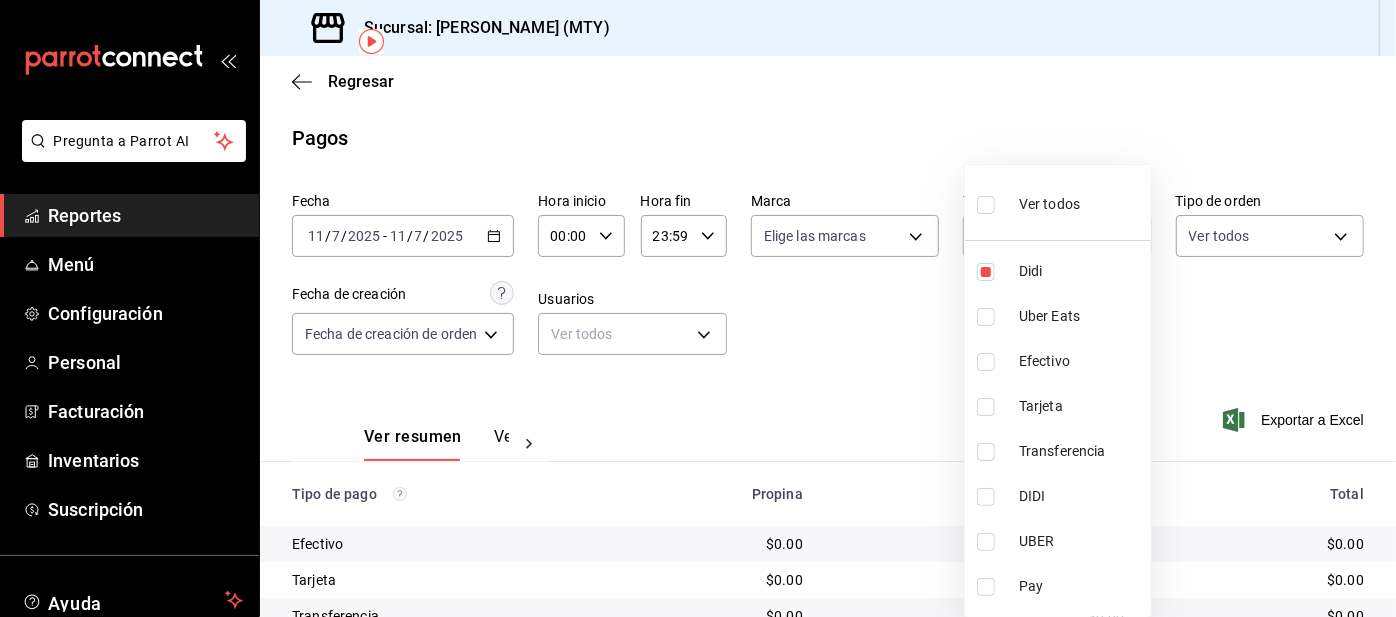 click at bounding box center (986, 272) 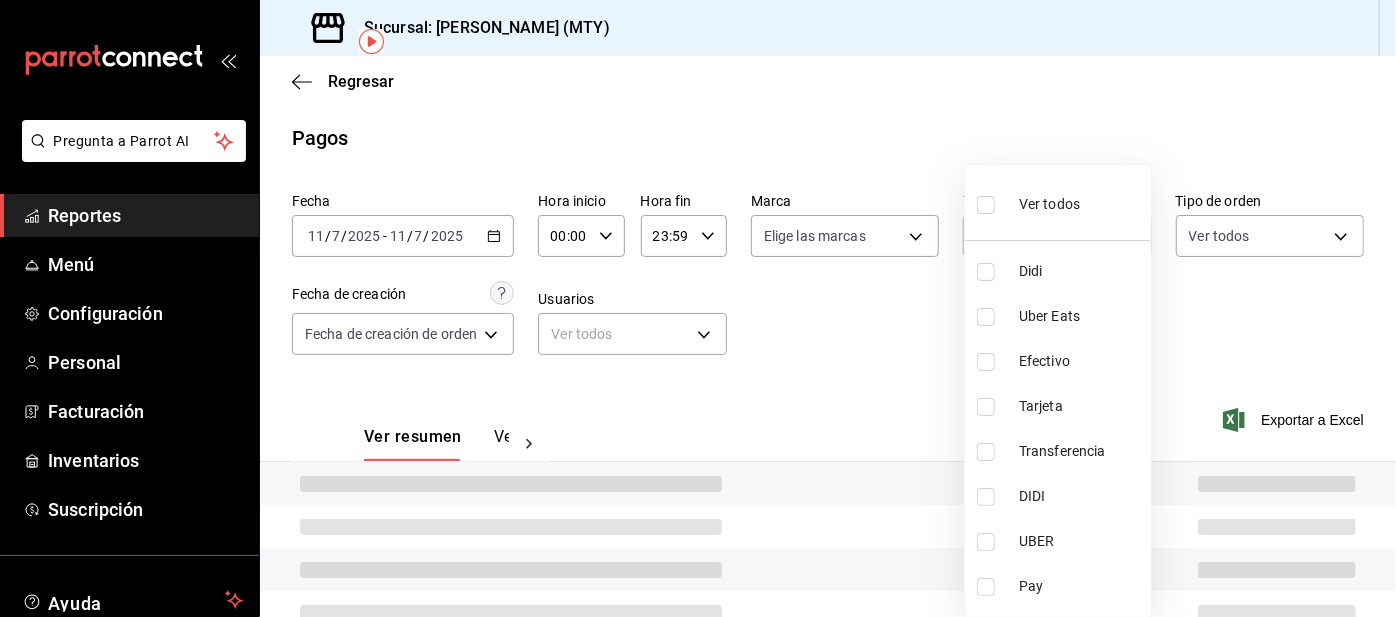 type 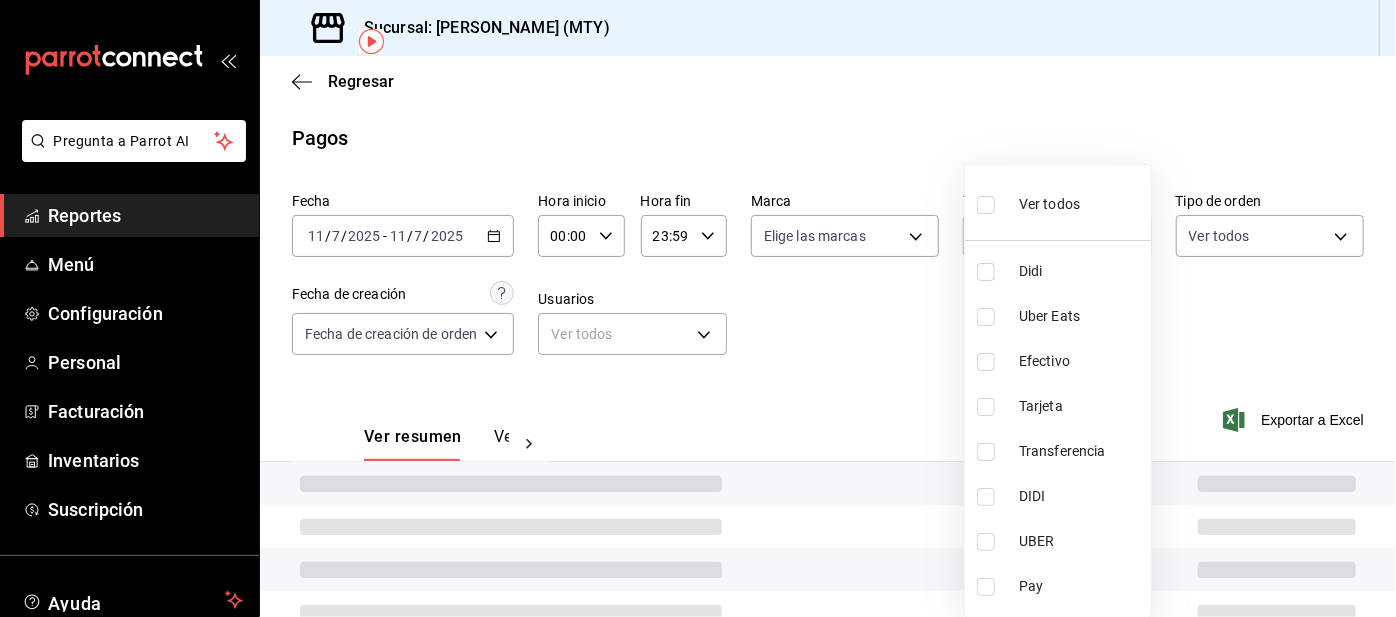click at bounding box center [986, 317] 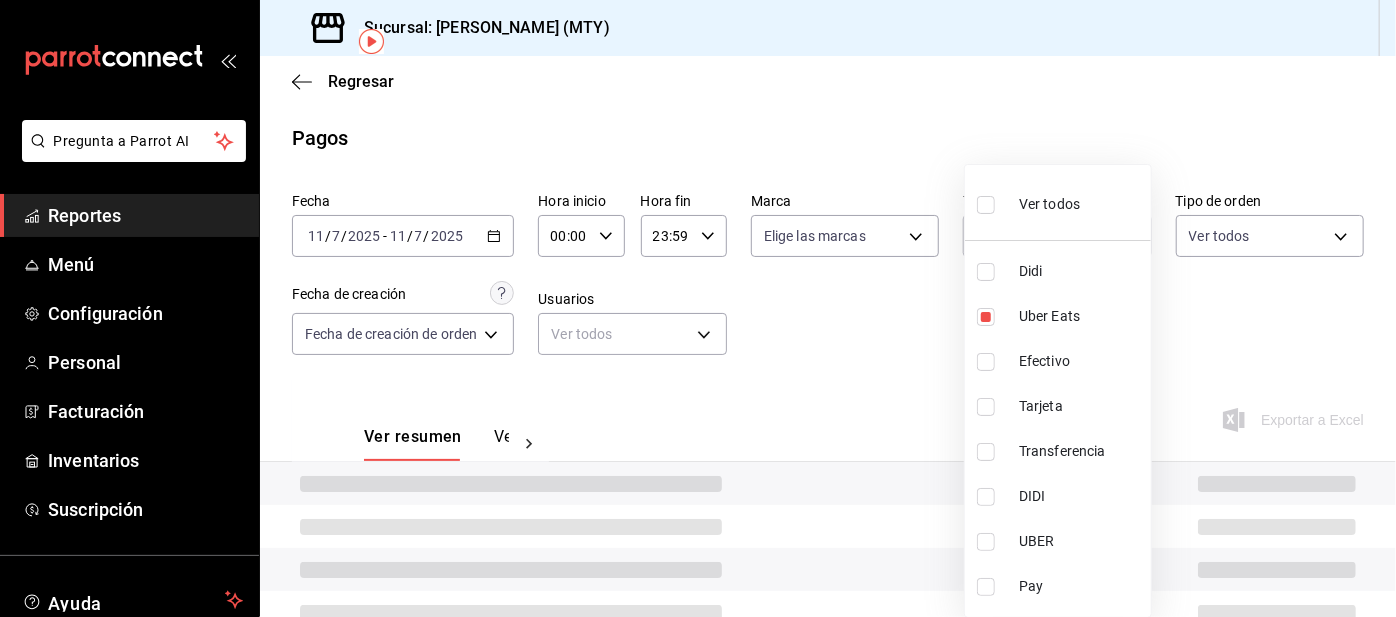 type on "3386c666-a0b3-47d5-beef-c54dce93463a" 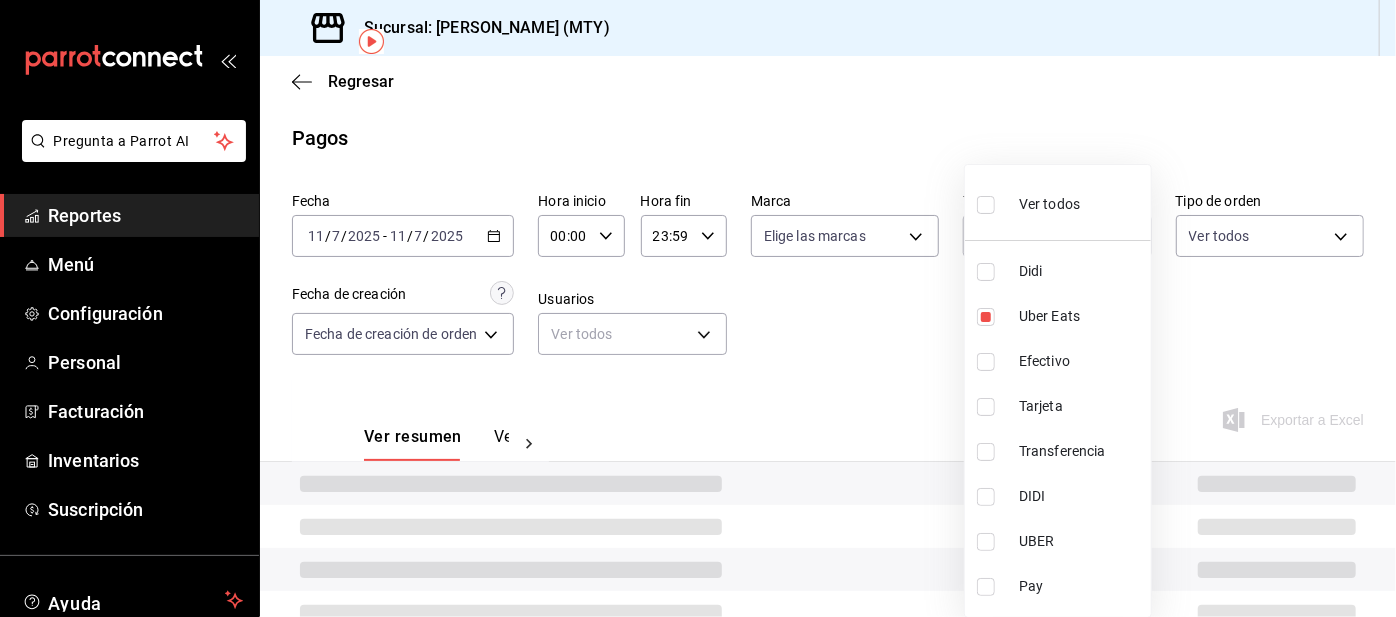 click at bounding box center [698, 308] 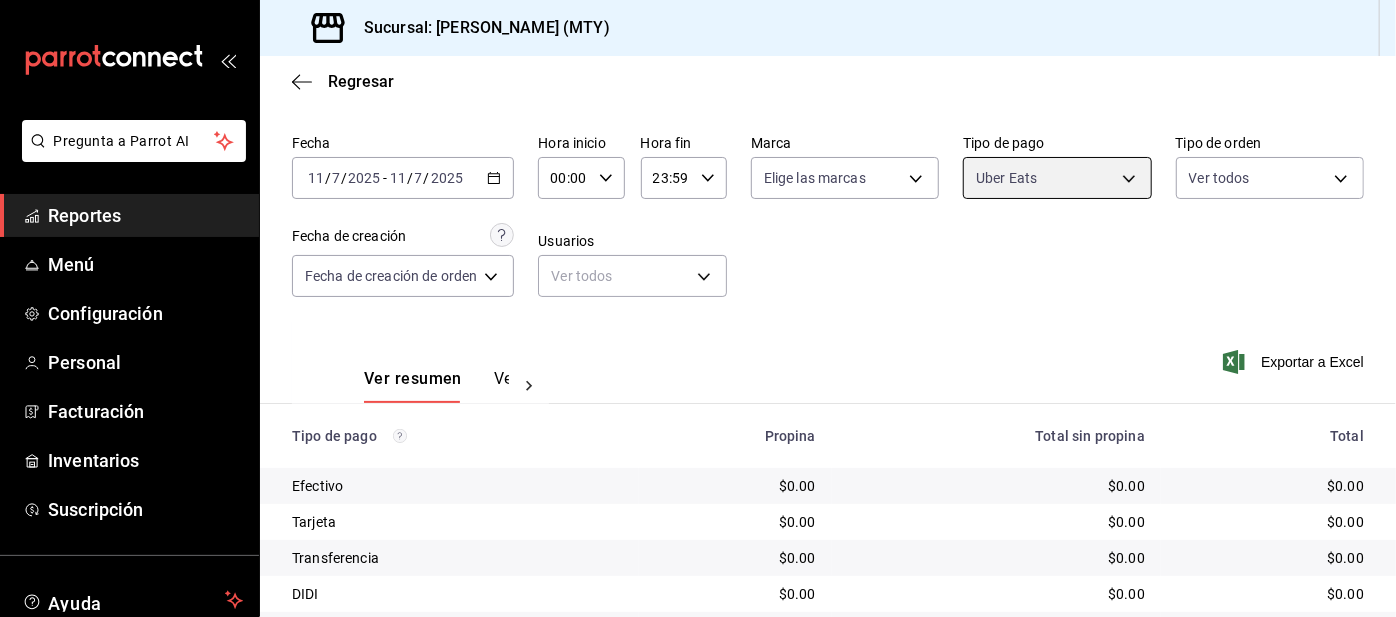 scroll, scrollTop: 168, scrollLeft: 0, axis: vertical 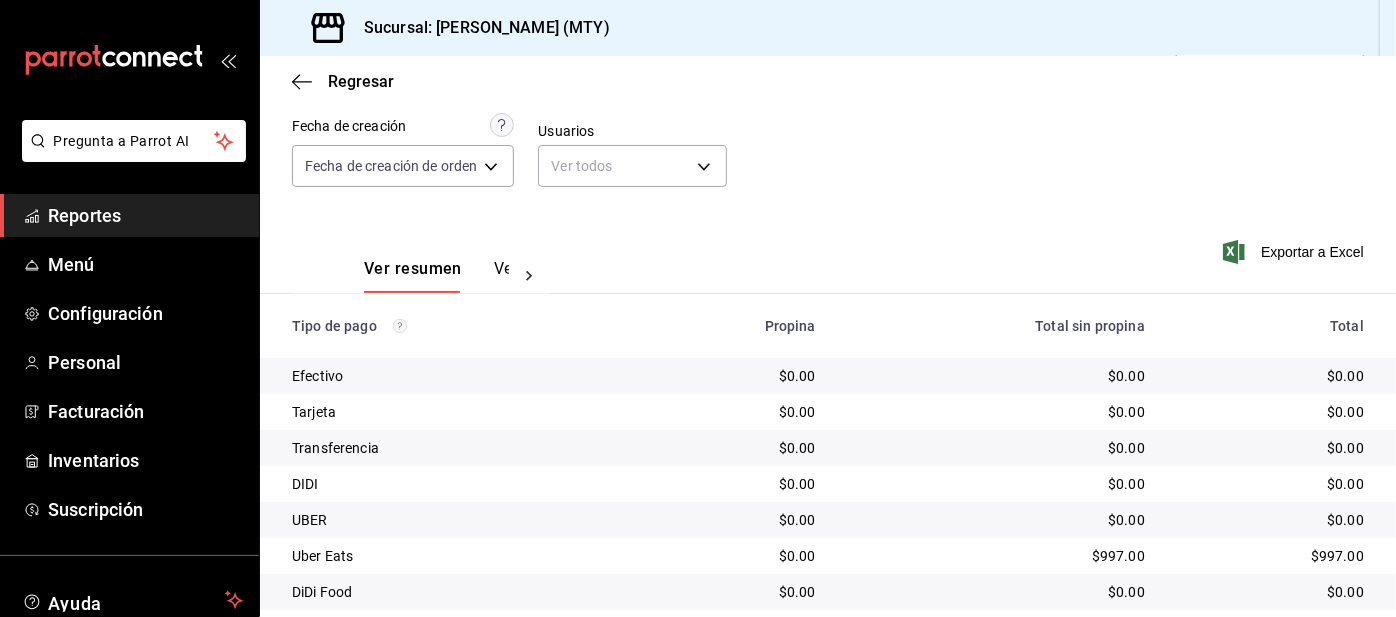click on "Reportes" at bounding box center (145, 215) 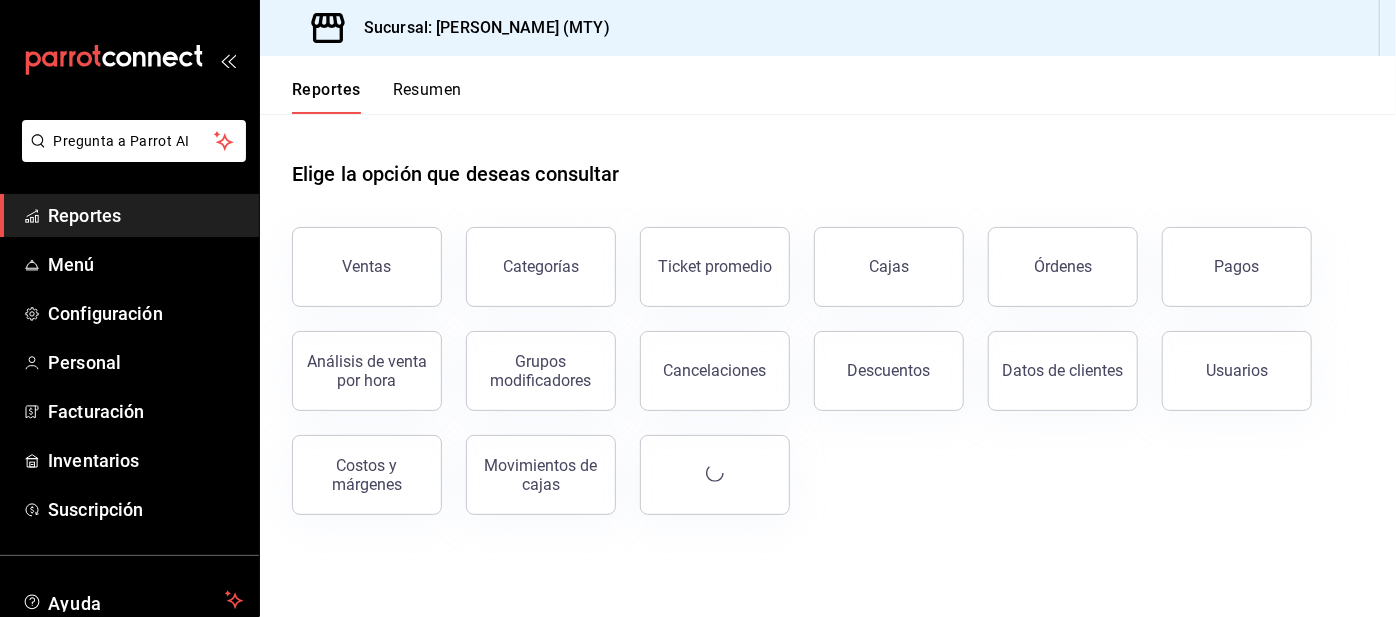 click on "Órdenes" at bounding box center [1063, 267] 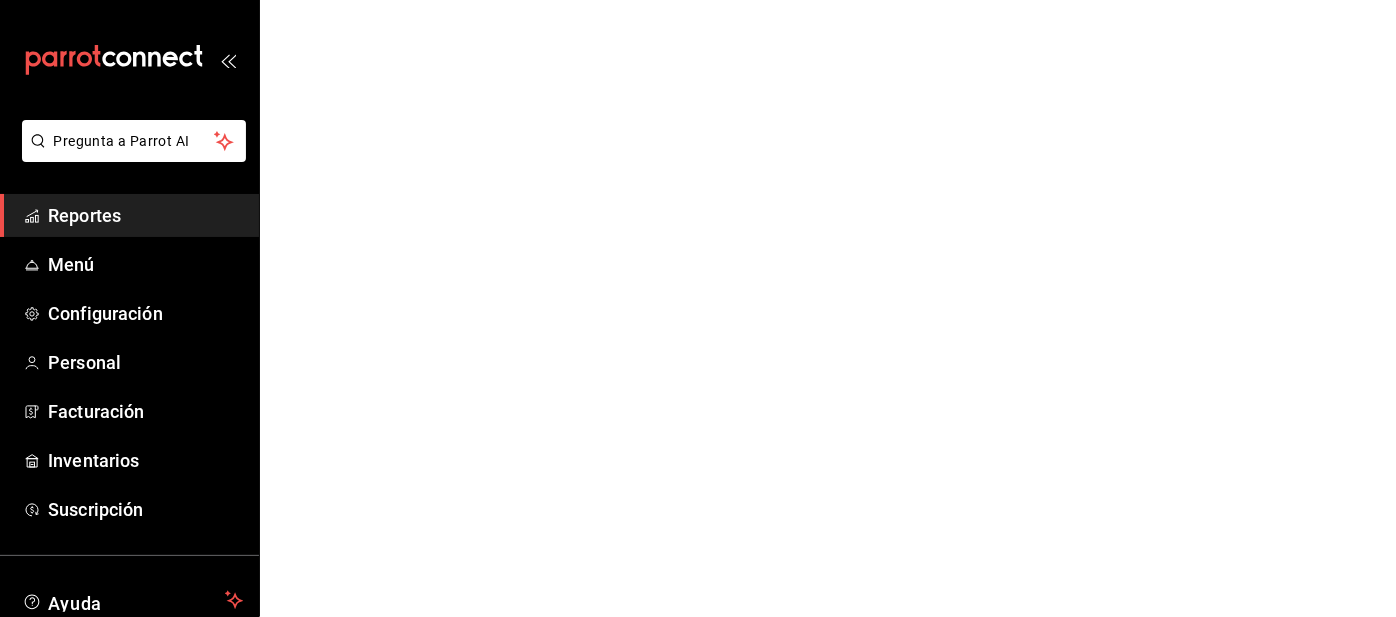 scroll, scrollTop: 0, scrollLeft: 0, axis: both 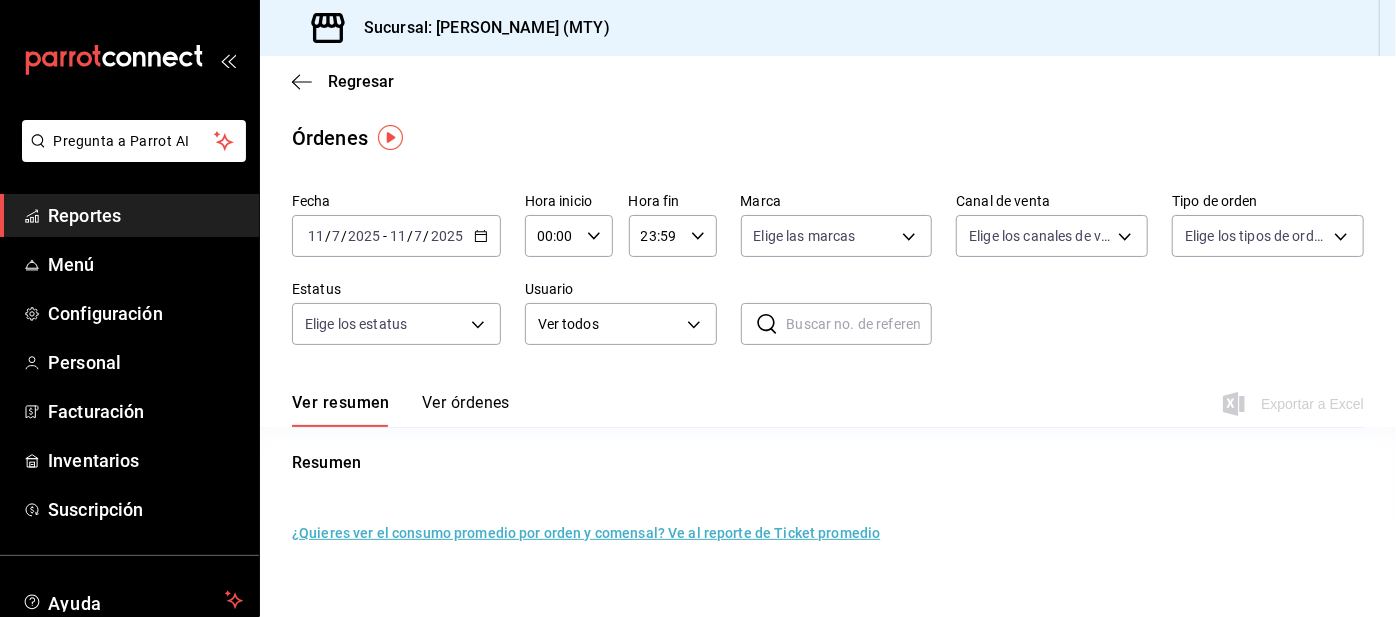 click on "Regresar" at bounding box center [361, 81] 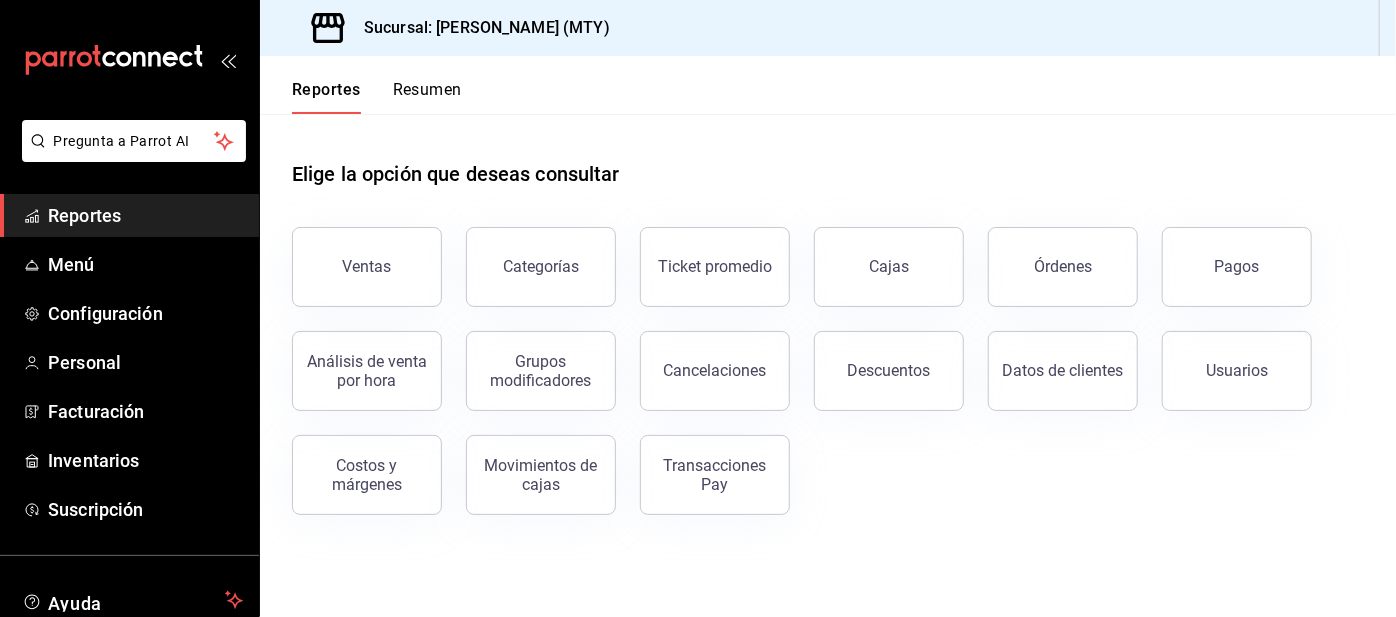 click on "Pagos" at bounding box center [1237, 267] 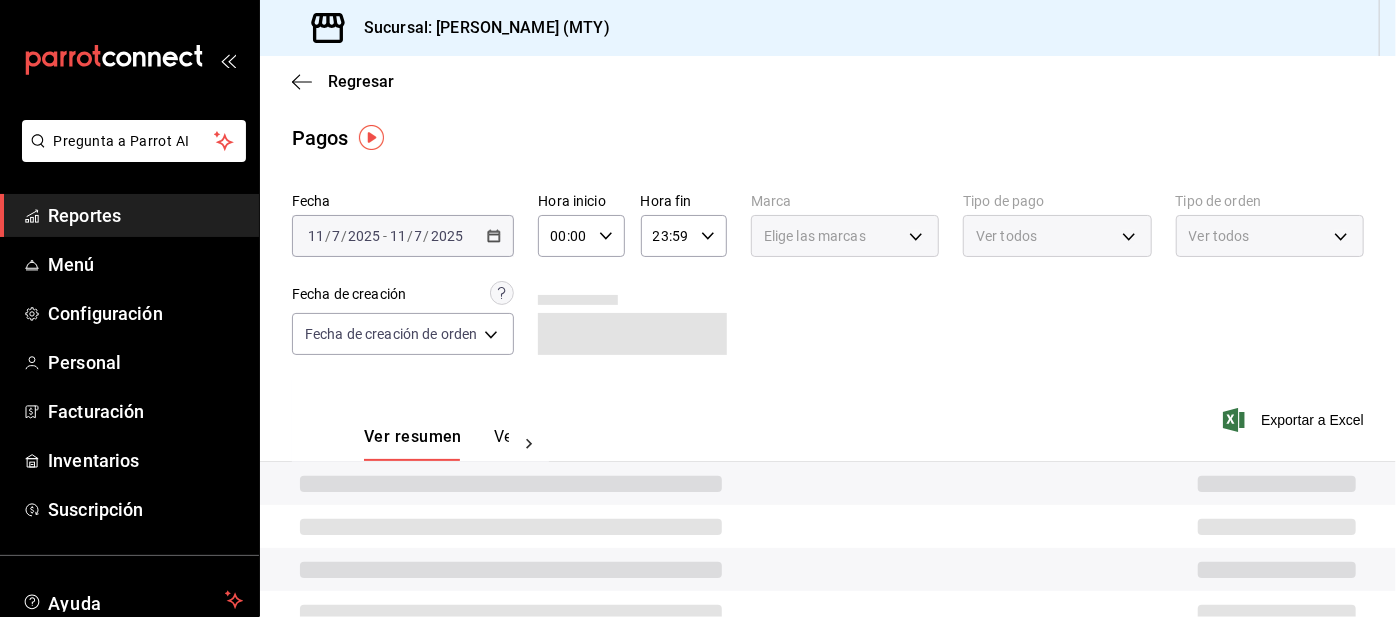 click on "Ver todos" at bounding box center [1057, 236] 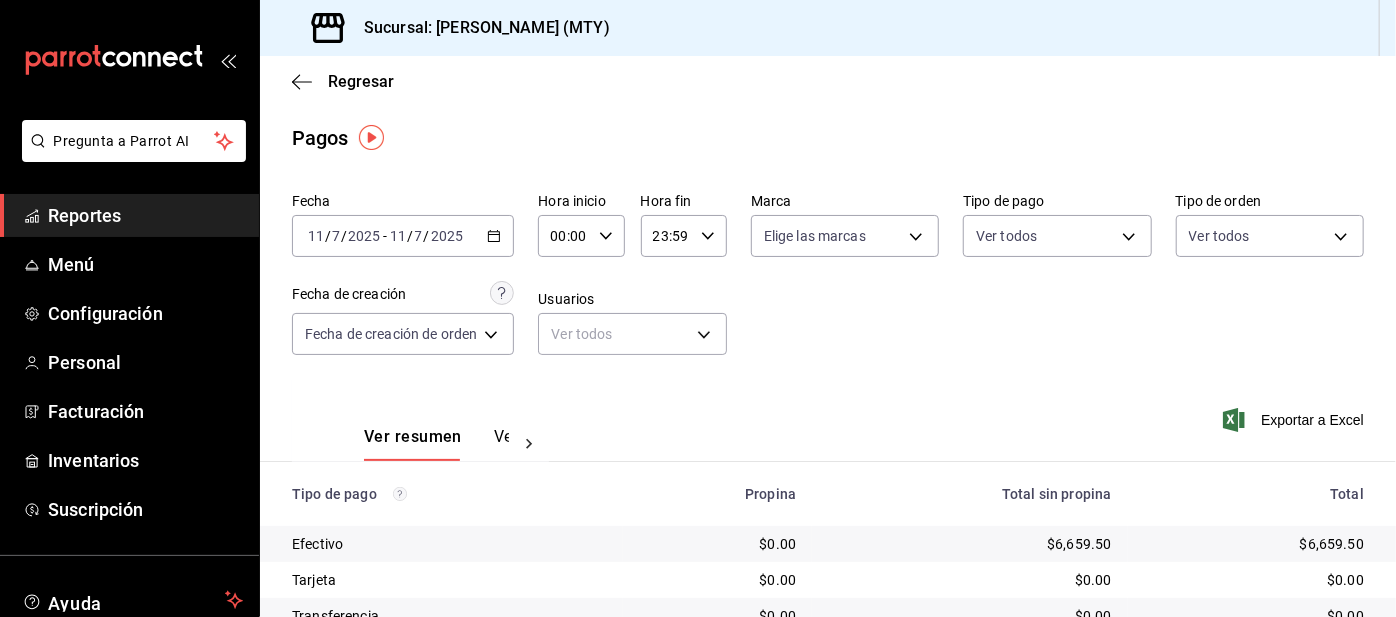 click on "Pregunta a Parrot AI Reportes   Menú   Configuración   Personal   Facturación   Inventarios   Suscripción   Ayuda Recomienda Parrot   [PERSON_NAME]   Sugerir nueva función   Sucursal: Mima Chilaquiles (MTY) Regresar Pagos Fecha [DATE] [DATE] - [DATE] [DATE] Hora inicio 00:00 Hora inicio Hora fin 23:59 Hora fin Marca Elige las marcas Tipo de pago Ver todos Tipo de orden Ver todos Fecha de creación   Fecha de creación de orden ORDER Usuarios Ver todos null Ver resumen Ver pagos Exportar a Excel Tipo de pago   Propina Total sin propina Total Efectivo $0.00 $6,659.50 $6,659.50 Tarjeta $0.00 $0.00 $0.00 Transferencia $0.00 $0.00 $0.00 DIDI $0.00 $0.00 $0.00 UBER $0.00 $0.00 $0.00 Uber Eats $0.00 $997.00 $997.00 DiDi Food $0.00 $2,163.00 $2,163.00 Pay $578.20 $6,412.50 $6,990.70 Total $578.20 $16,232.00 $16,810.20 Pregunta a Parrot AI Reportes   Menú   Configuración   Personal   Facturación   Inventarios   Suscripción   Ayuda Recomienda Parrot   [PERSON_NAME]     Ir a video" at bounding box center (698, 308) 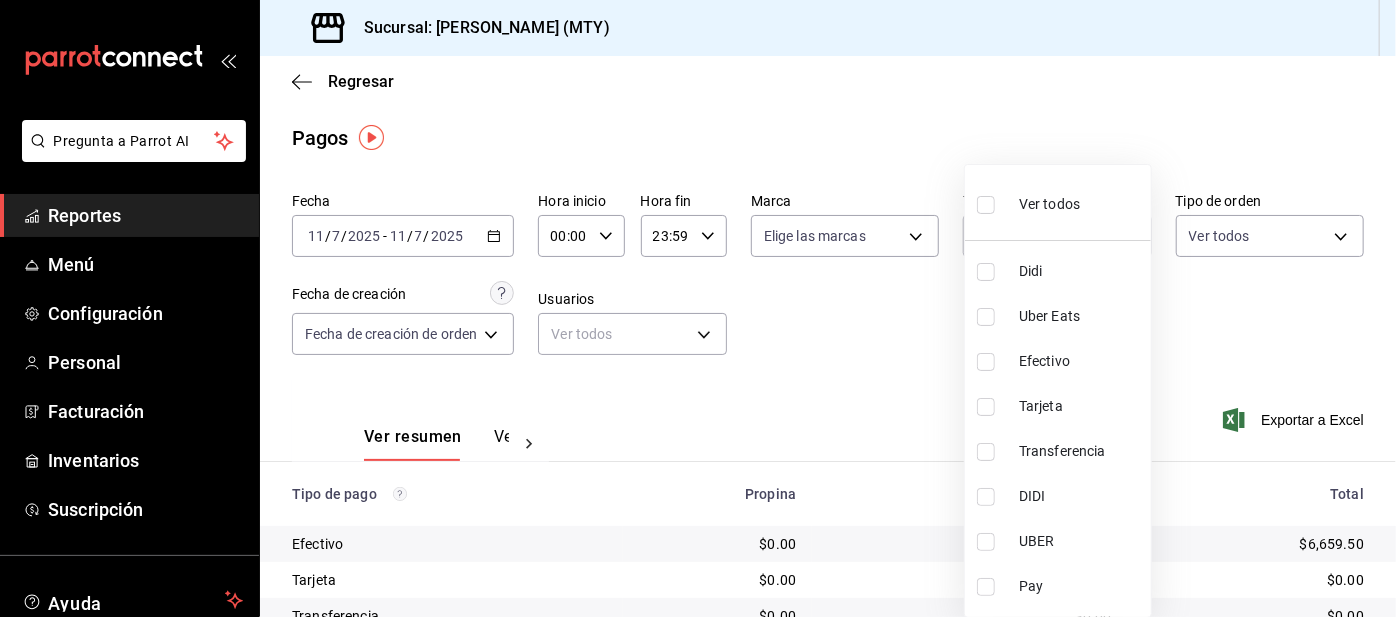 click at bounding box center (986, 587) 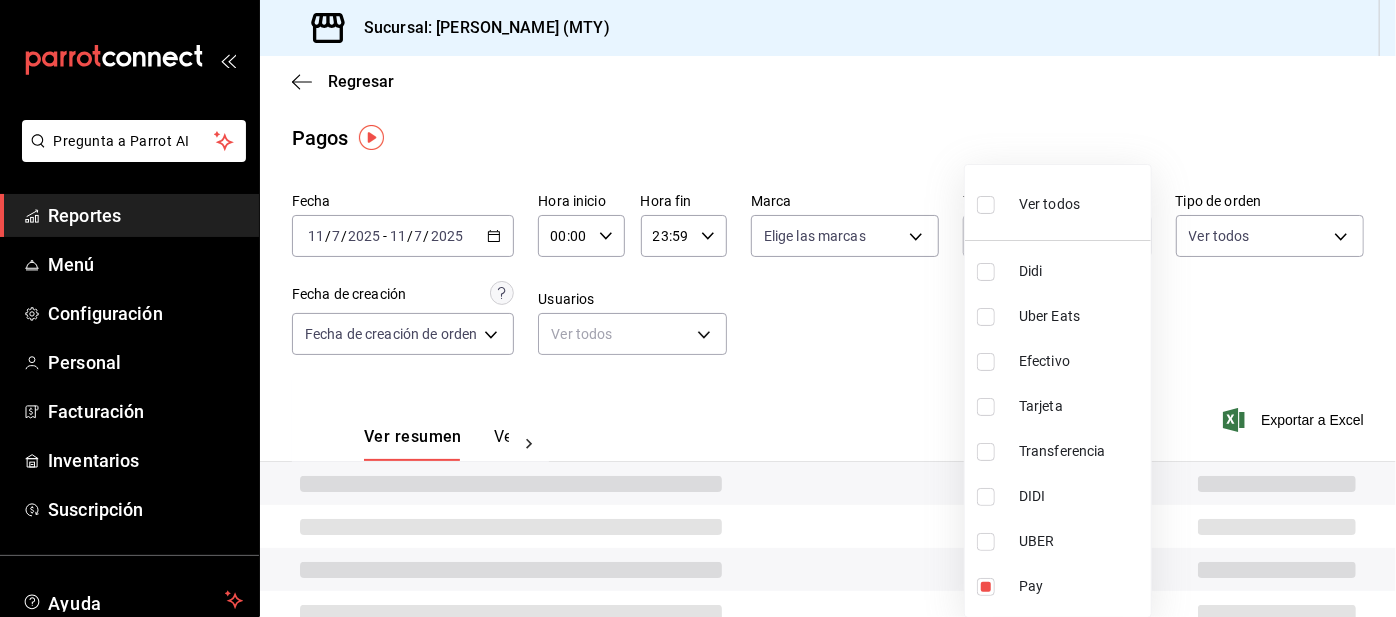 type on "f6d9e73f-97ab-4376-a4eb-f6c39b46bd8b" 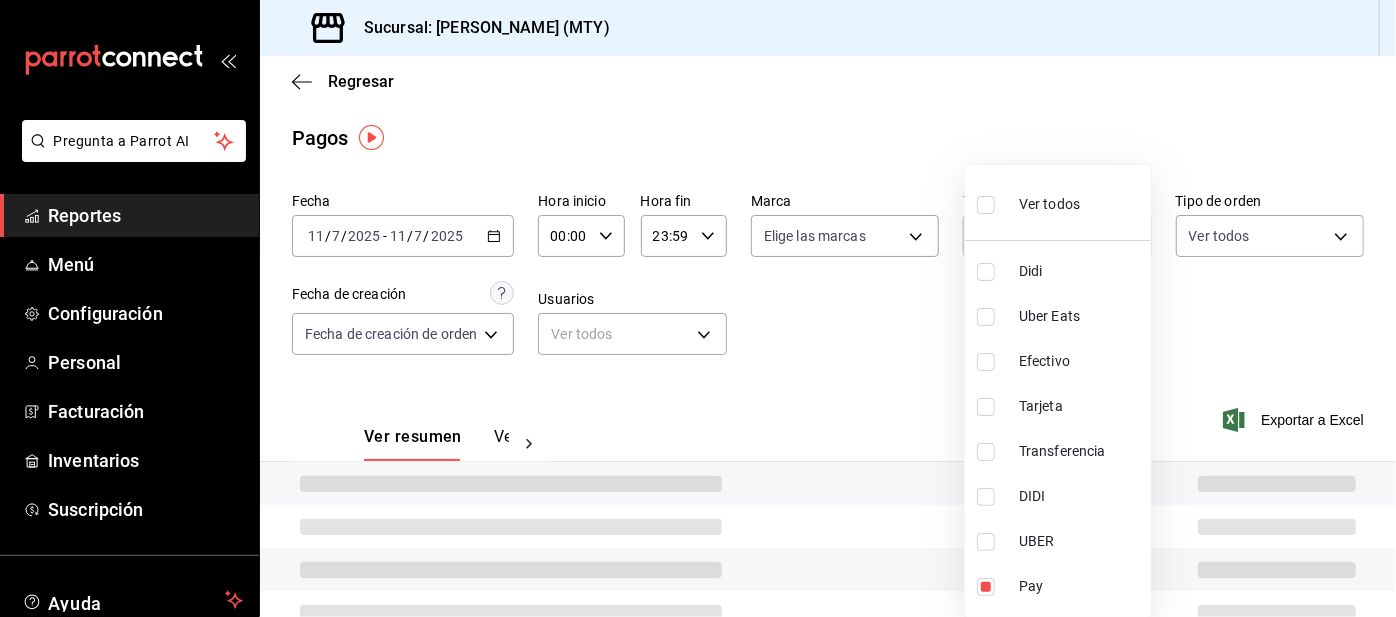 click at bounding box center (698, 308) 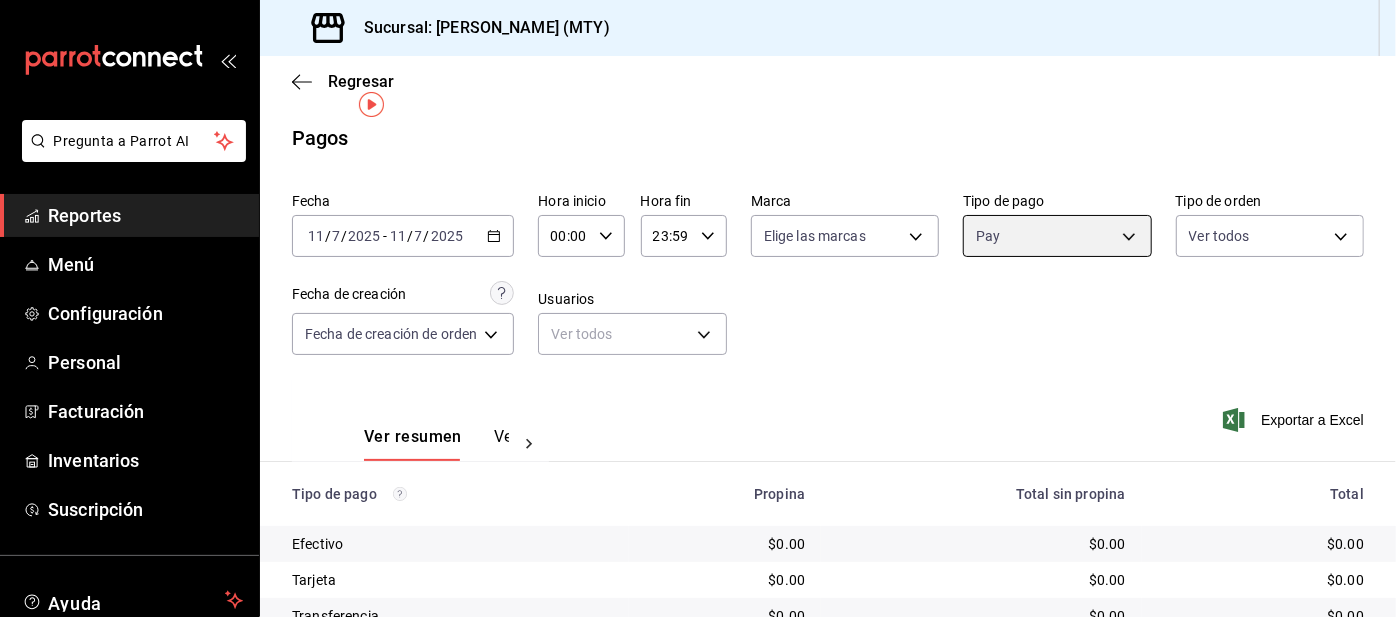 scroll, scrollTop: 168, scrollLeft: 0, axis: vertical 